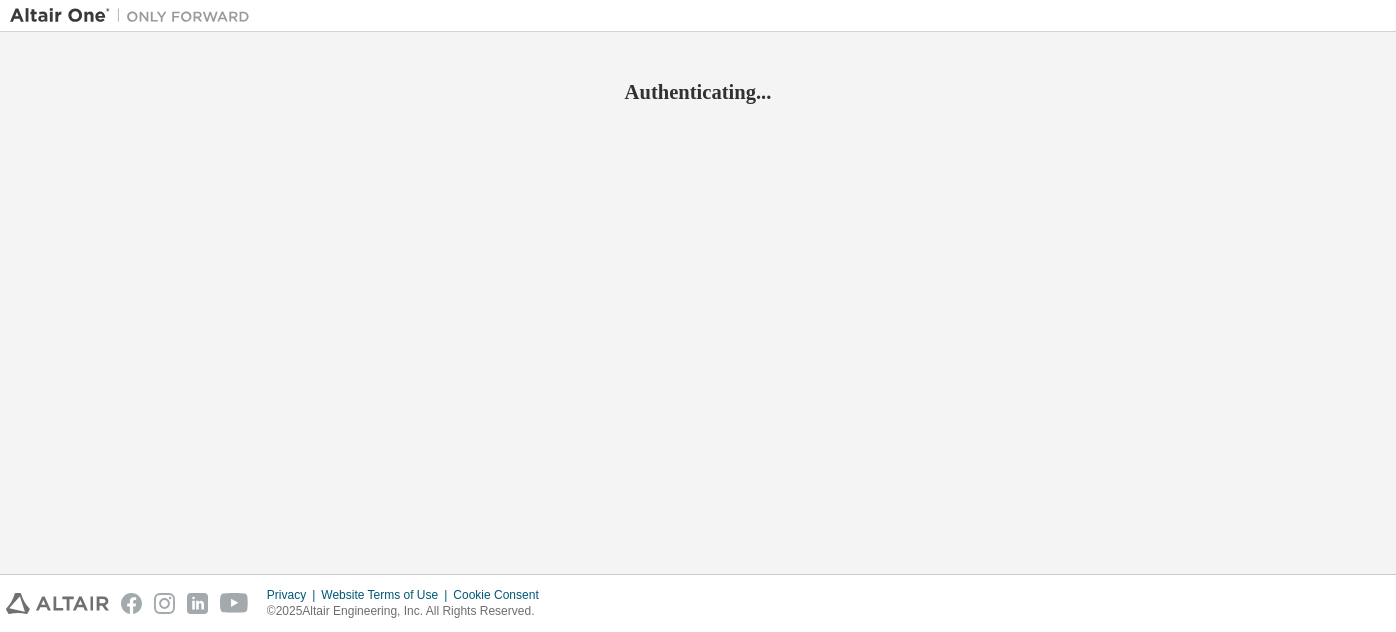 scroll, scrollTop: 0, scrollLeft: 0, axis: both 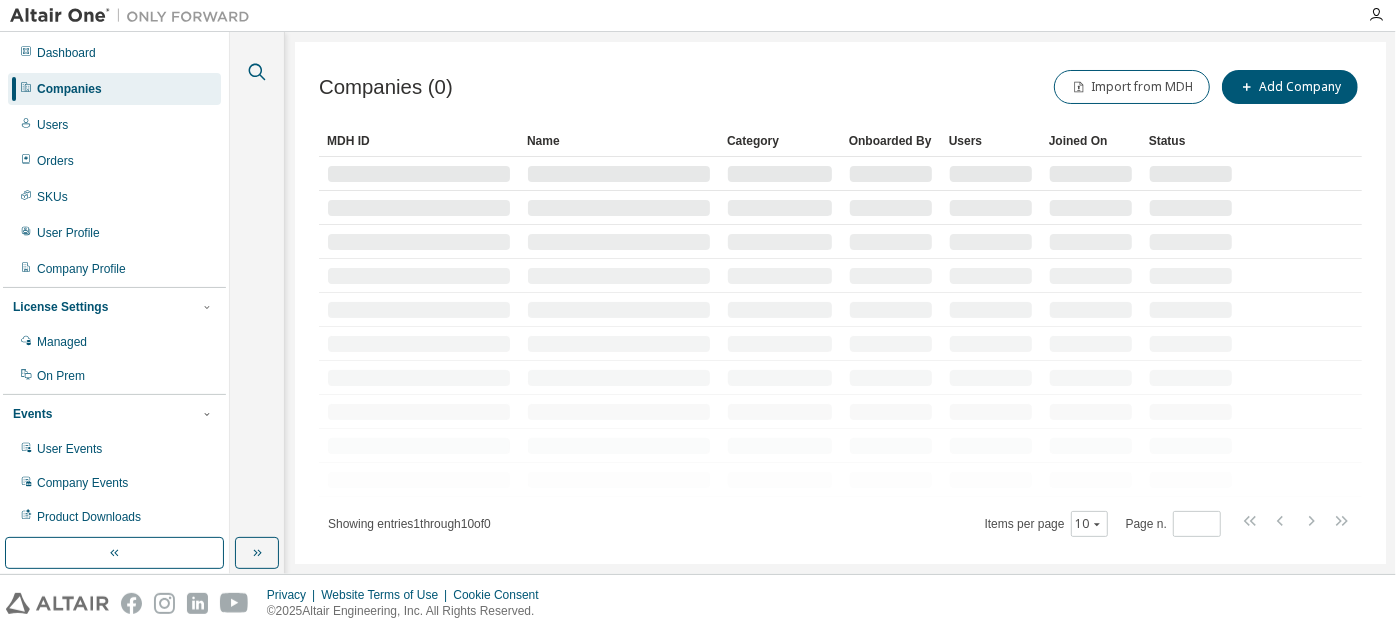 click 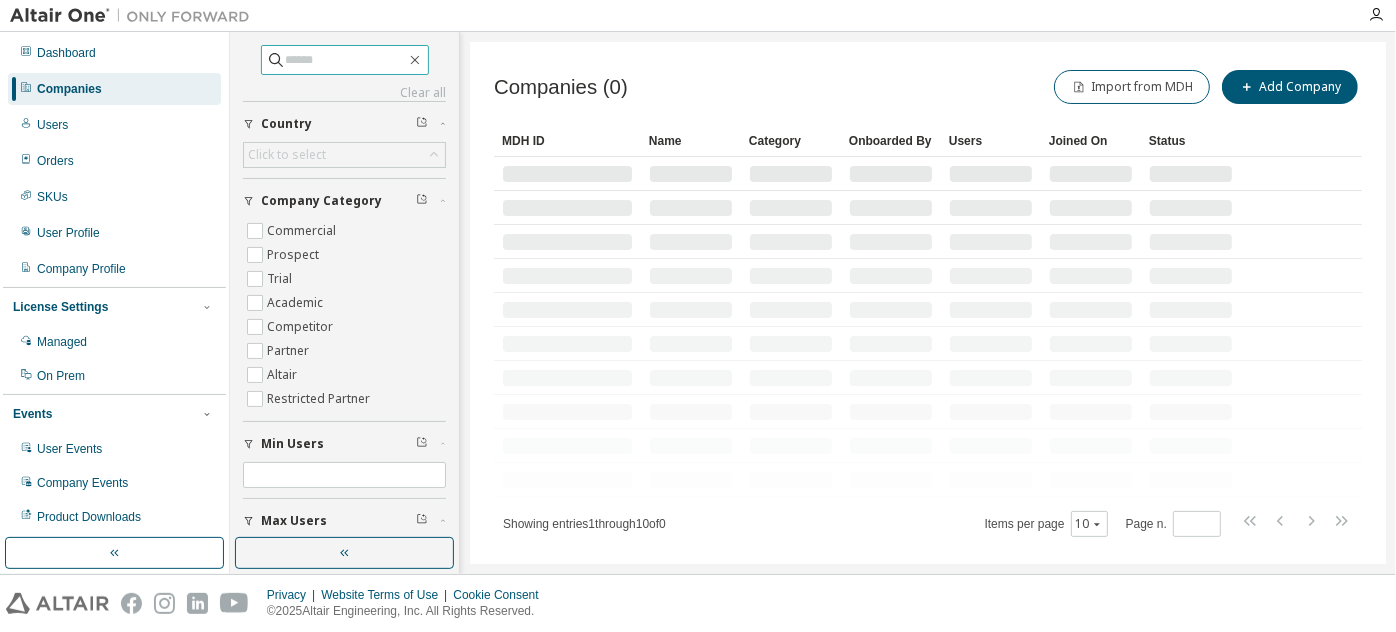 click at bounding box center [346, 60] 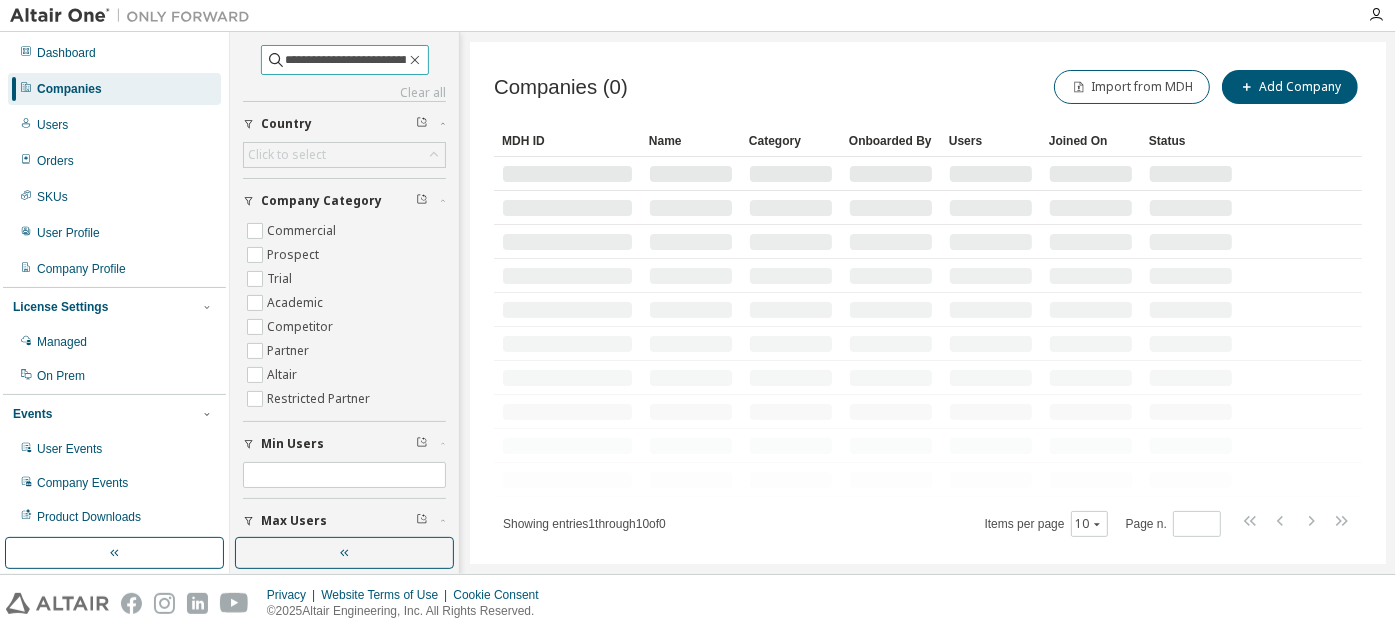 scroll, scrollTop: 0, scrollLeft: 61, axis: horizontal 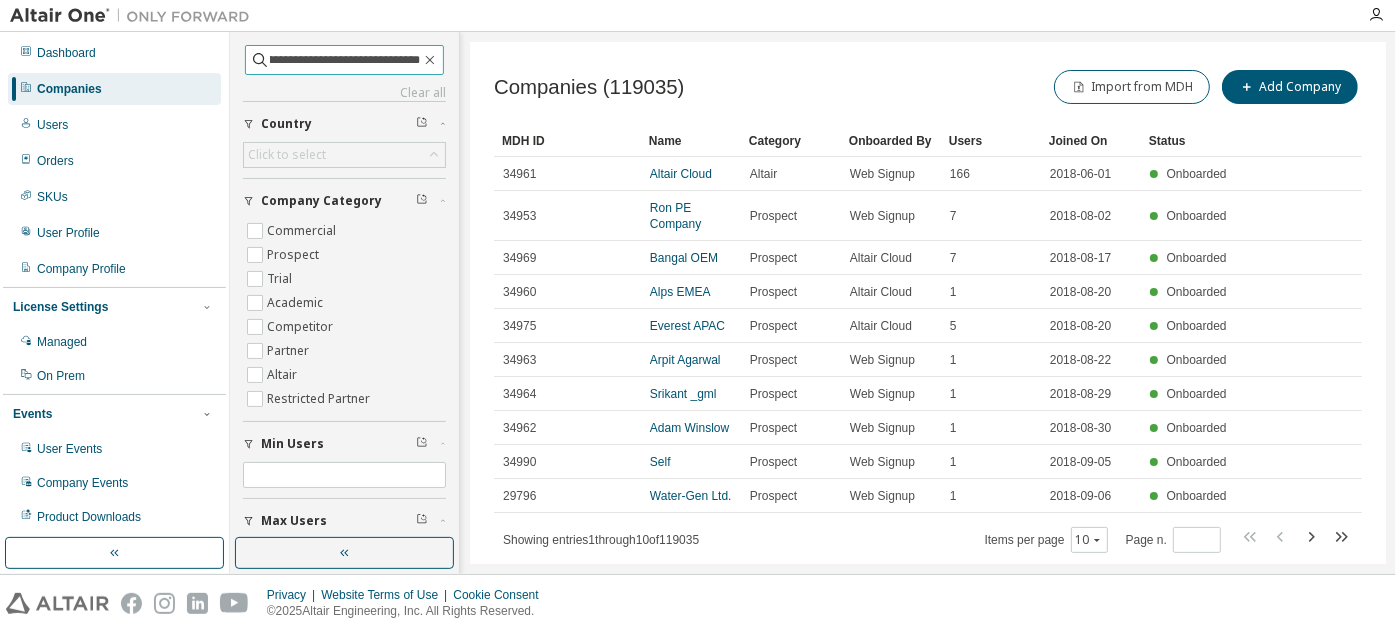 type on "**********" 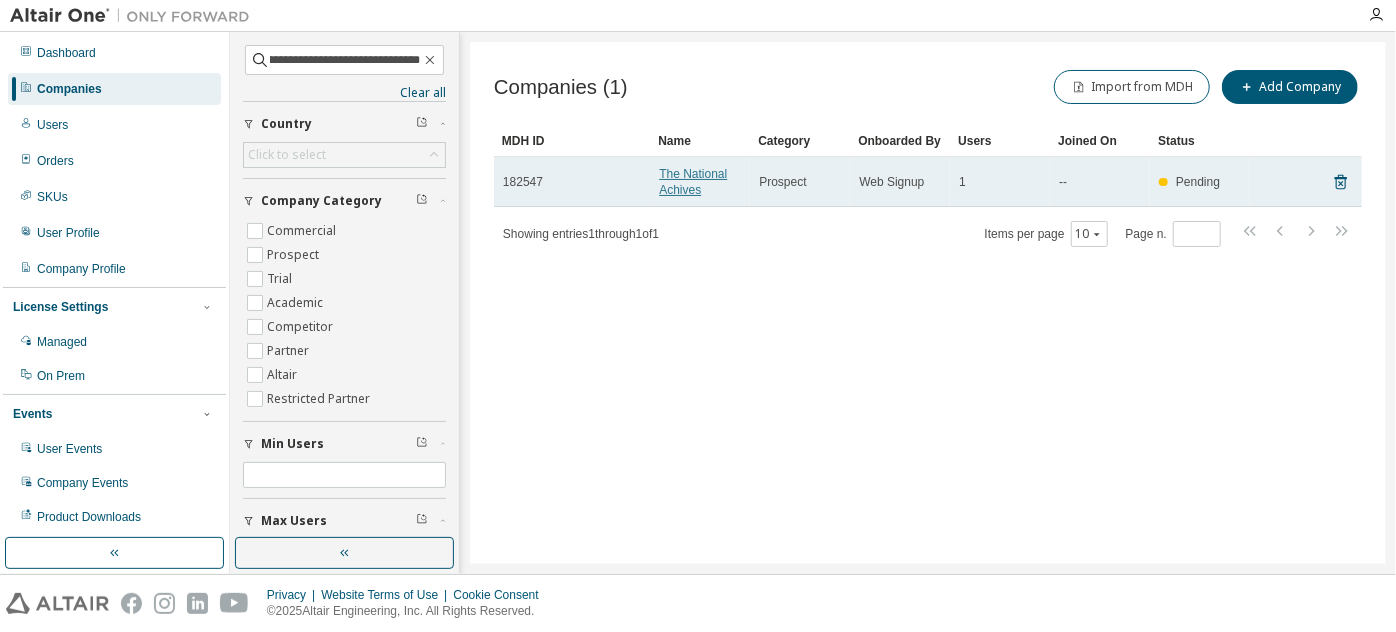scroll, scrollTop: 0, scrollLeft: 0, axis: both 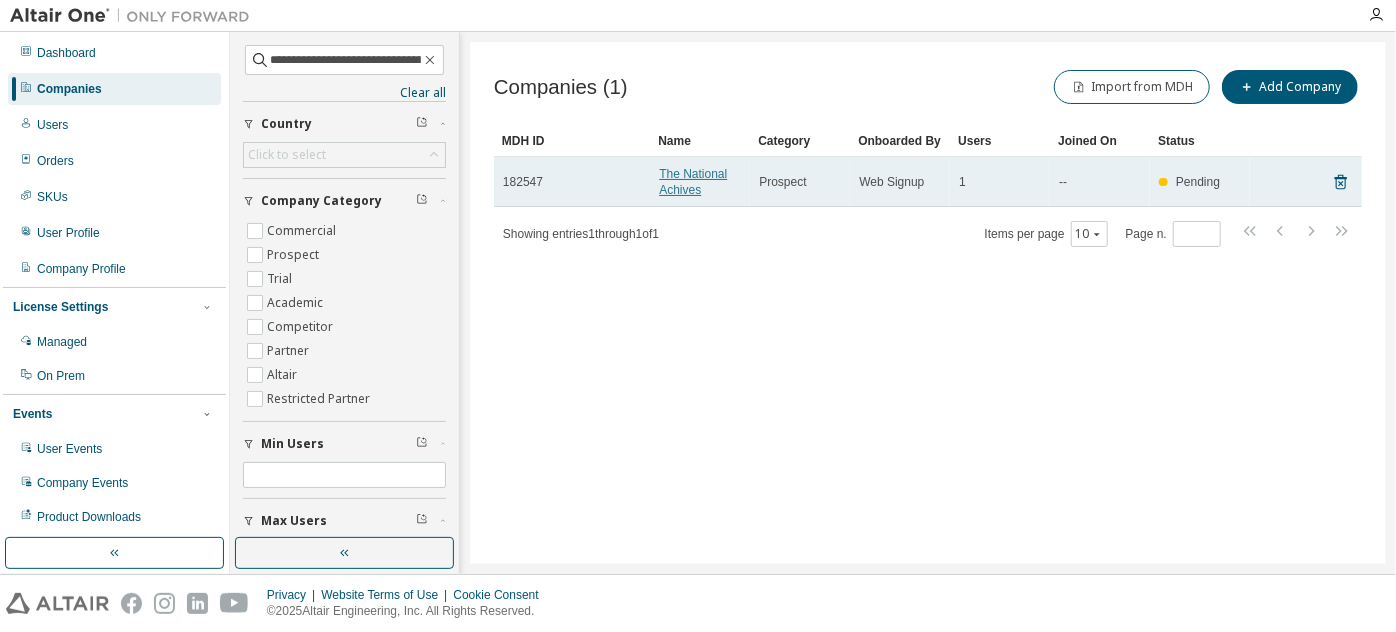 click on "The National Achives" at bounding box center (693, 182) 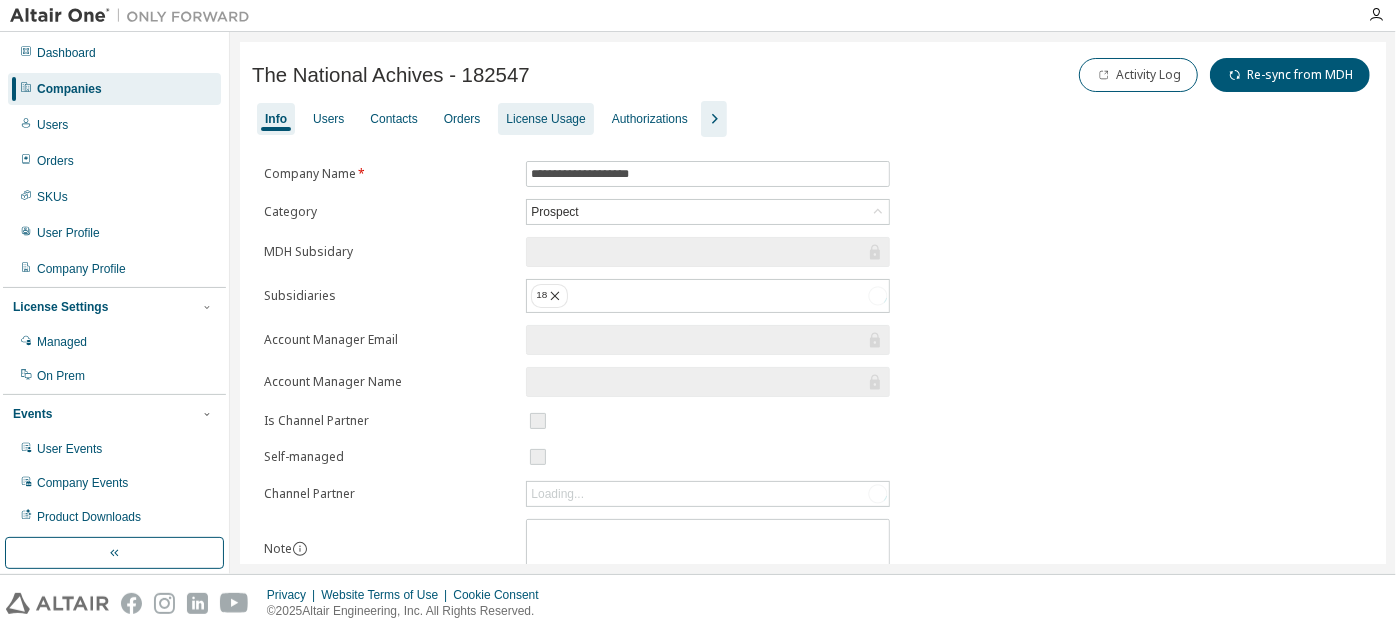 click on "License Usage" at bounding box center [545, 119] 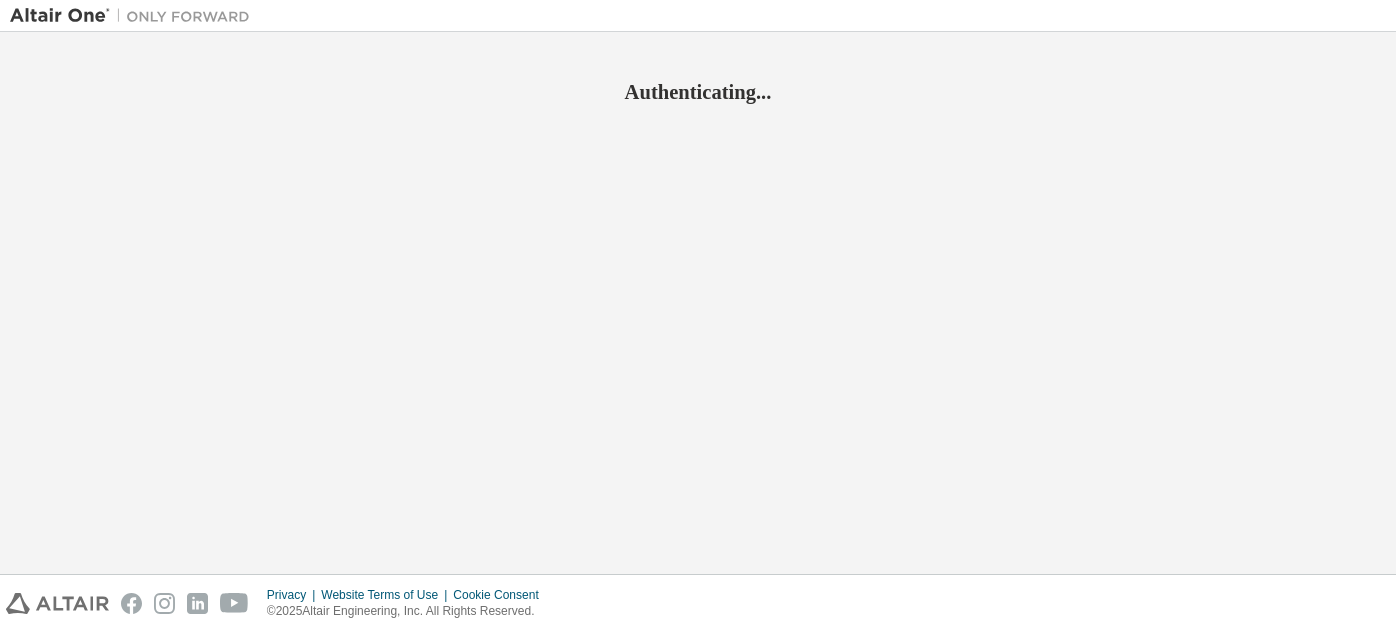 scroll, scrollTop: 0, scrollLeft: 0, axis: both 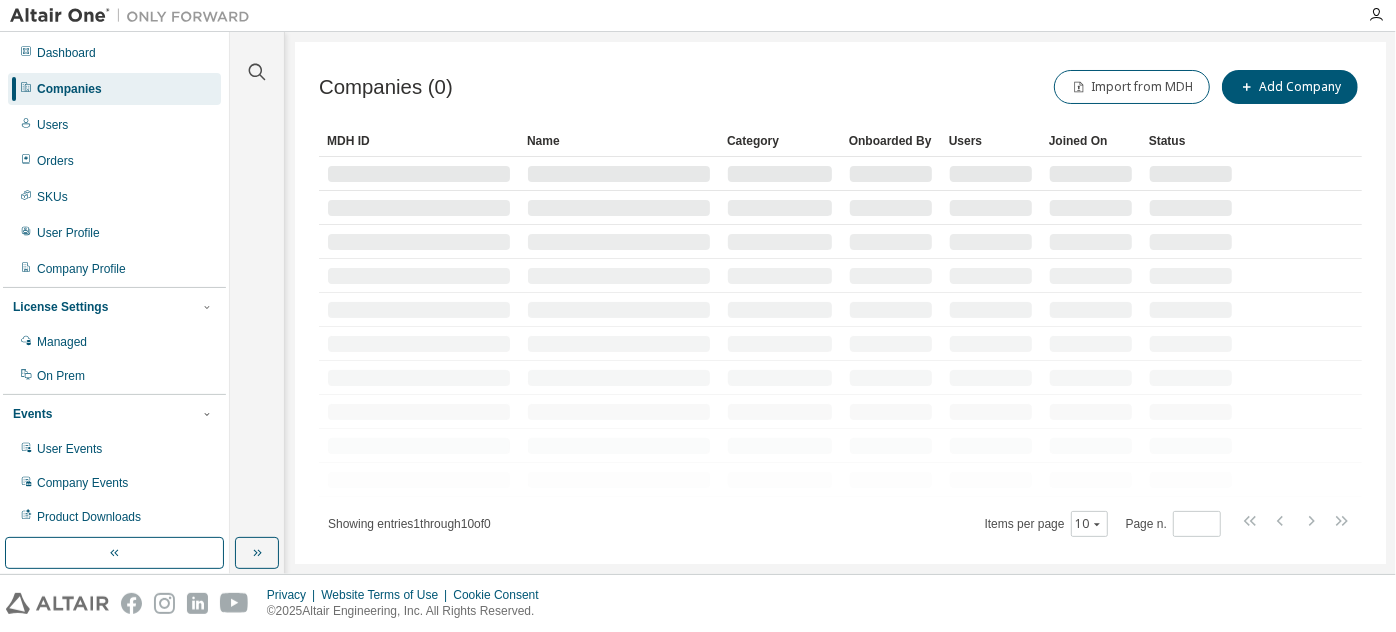 click at bounding box center [257, 60] 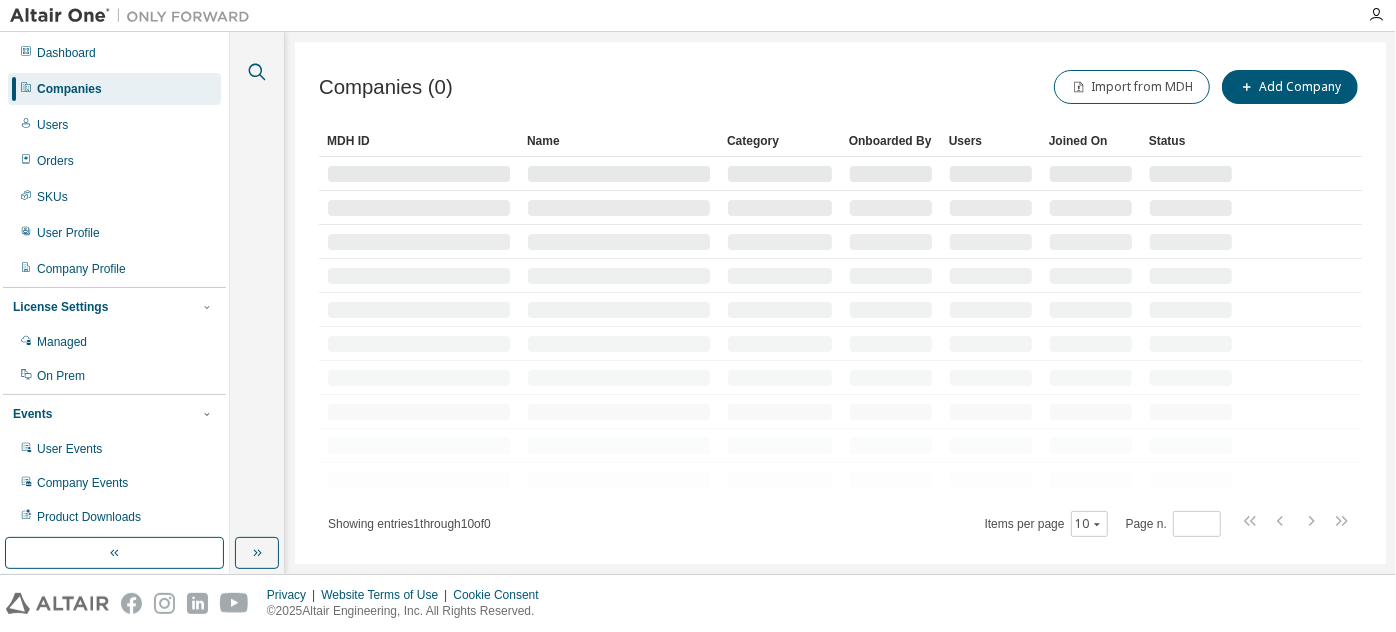 click 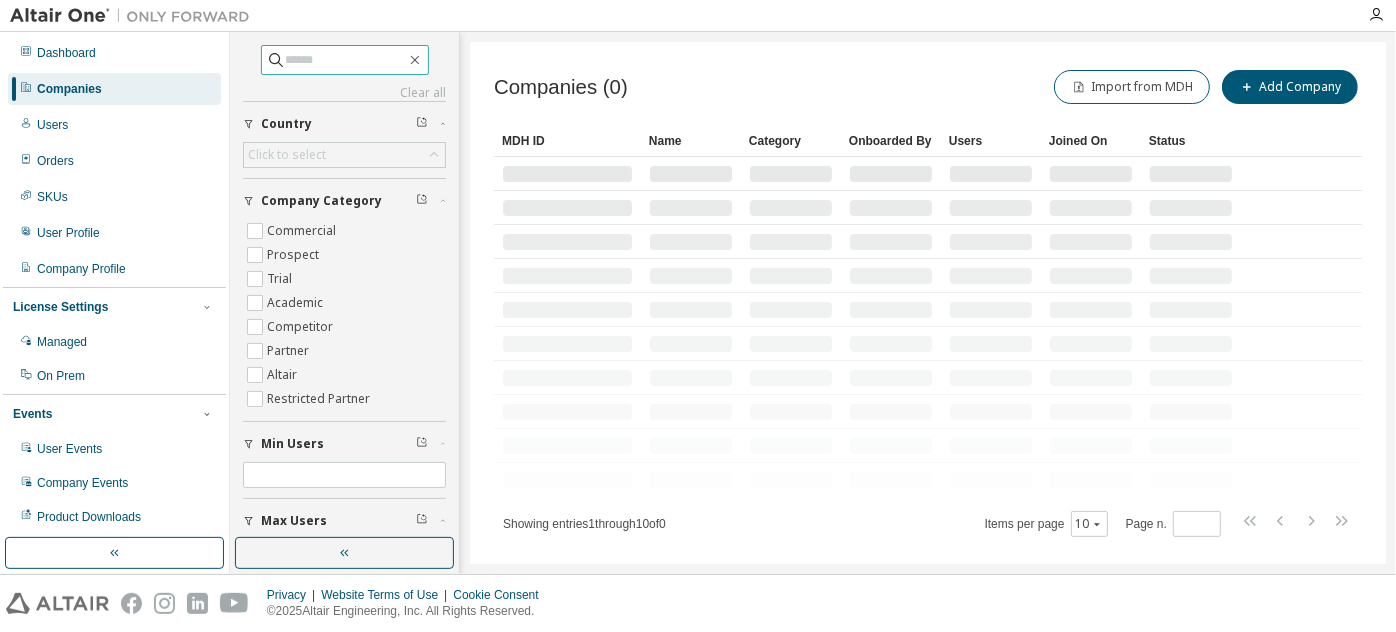 click at bounding box center (346, 60) 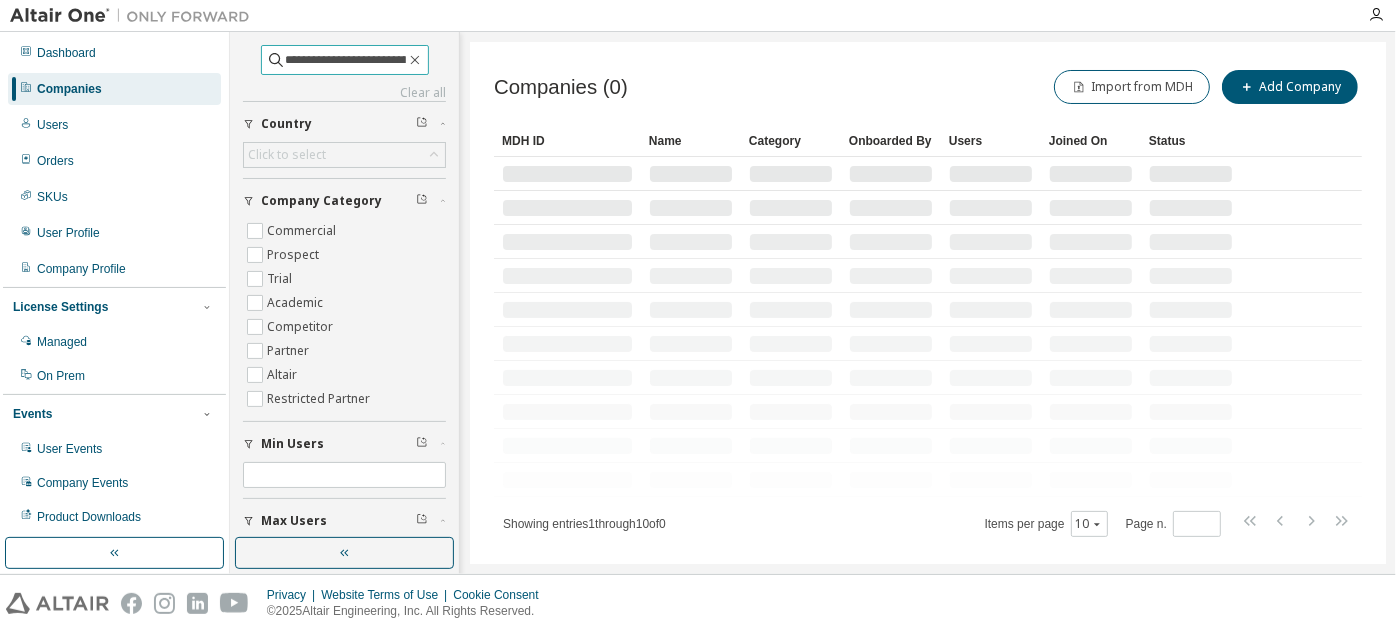 scroll, scrollTop: 0, scrollLeft: 61, axis: horizontal 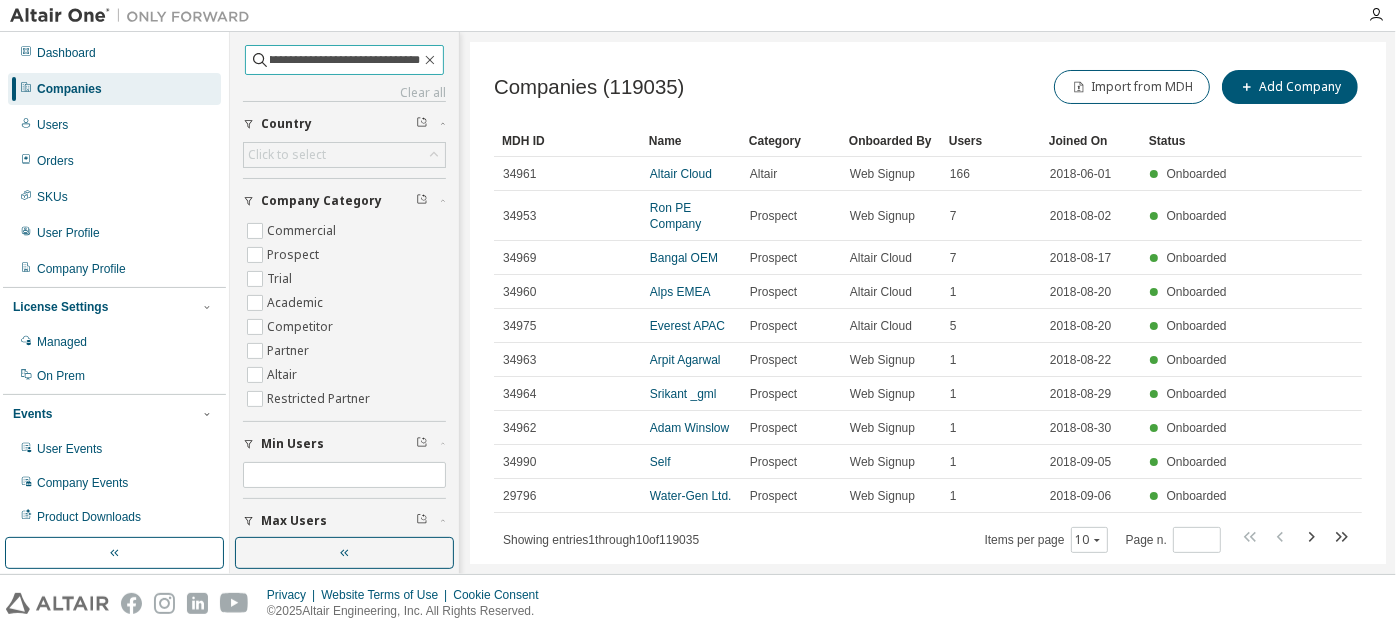type on "**********" 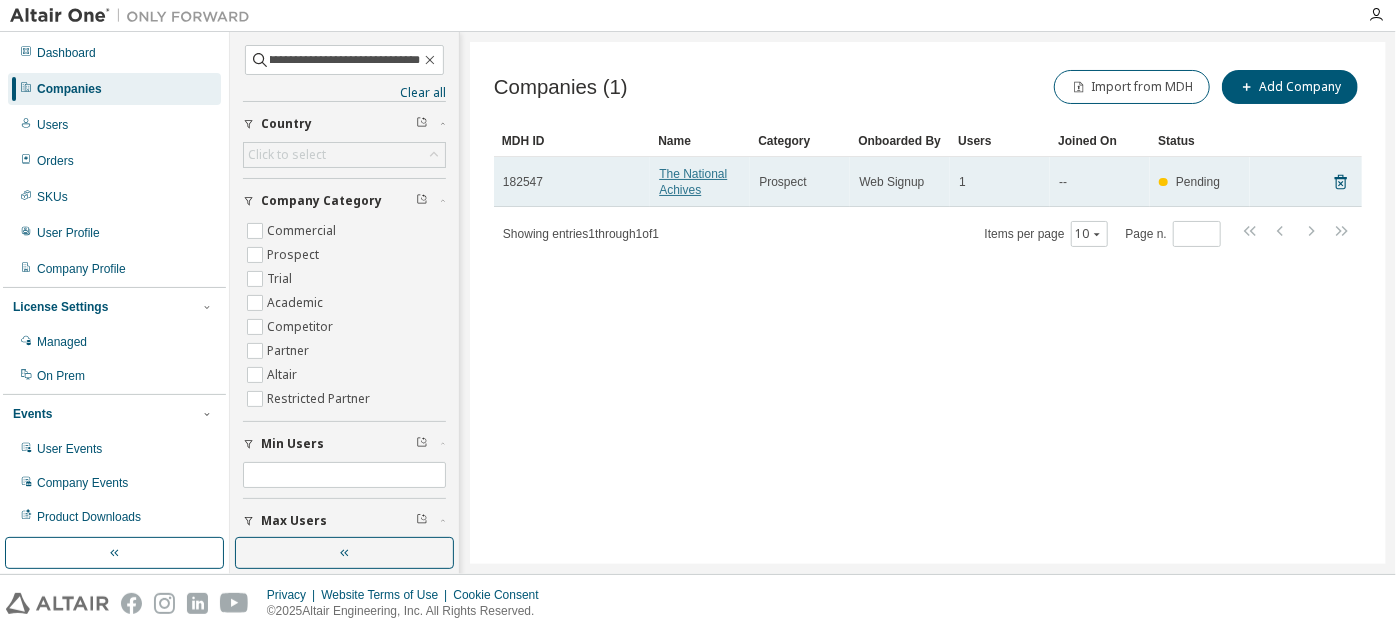 click on "The National Achives" at bounding box center (693, 182) 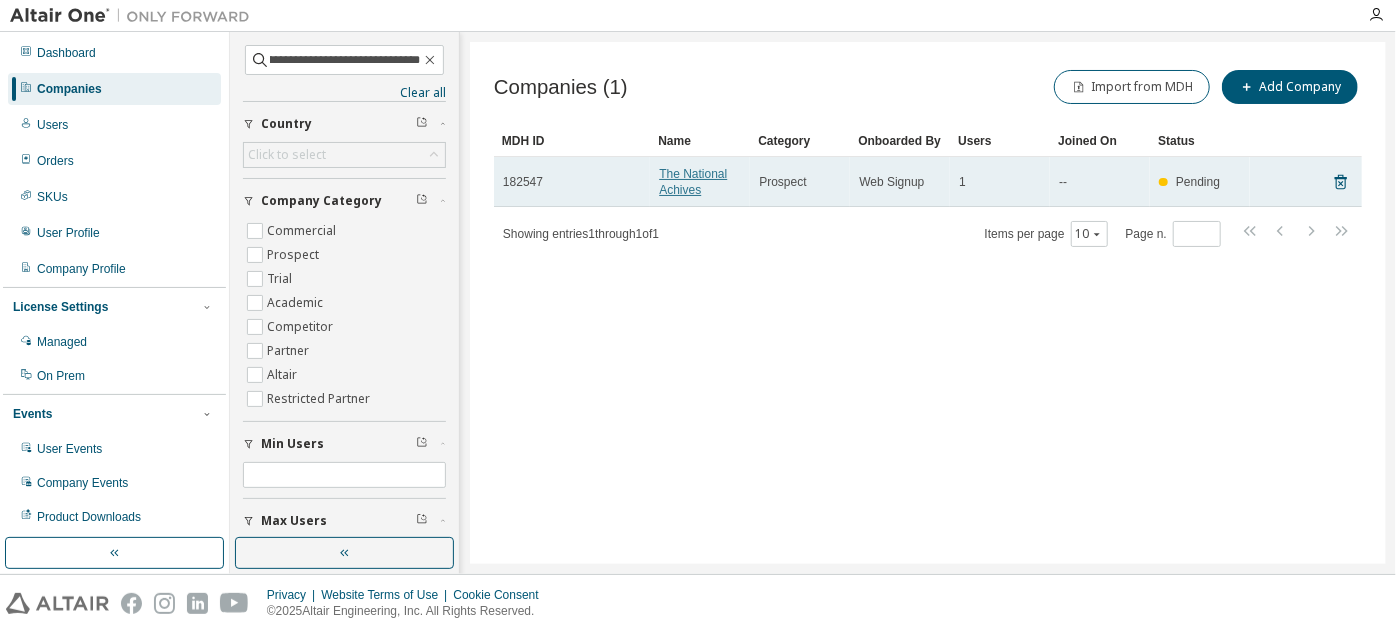 scroll, scrollTop: 0, scrollLeft: 0, axis: both 